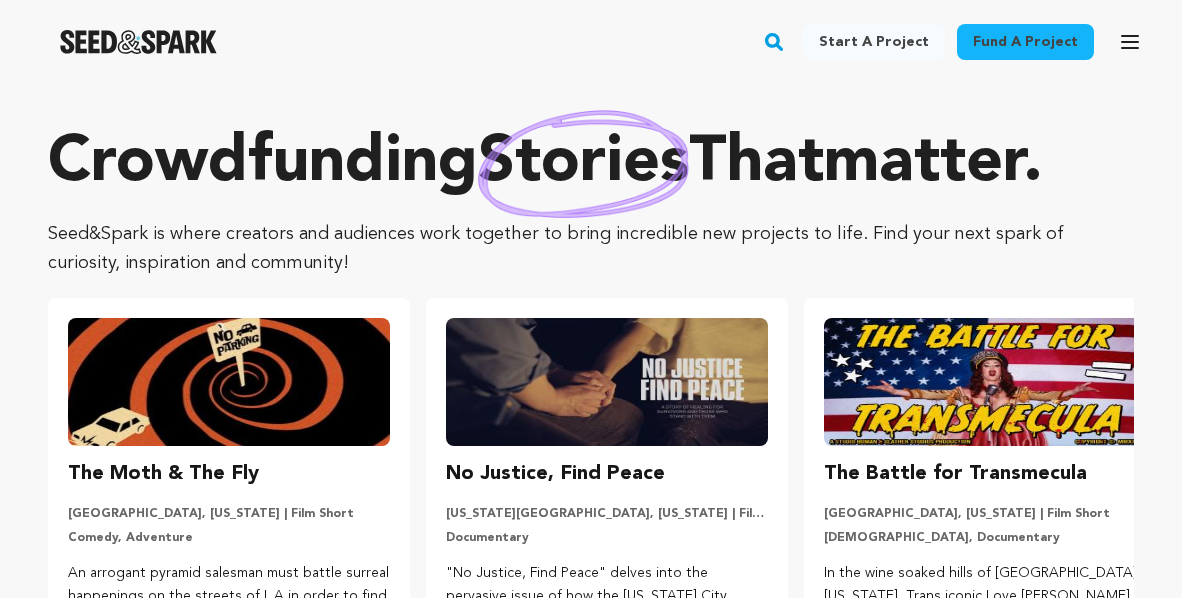 scroll, scrollTop: 200, scrollLeft: 0, axis: vertical 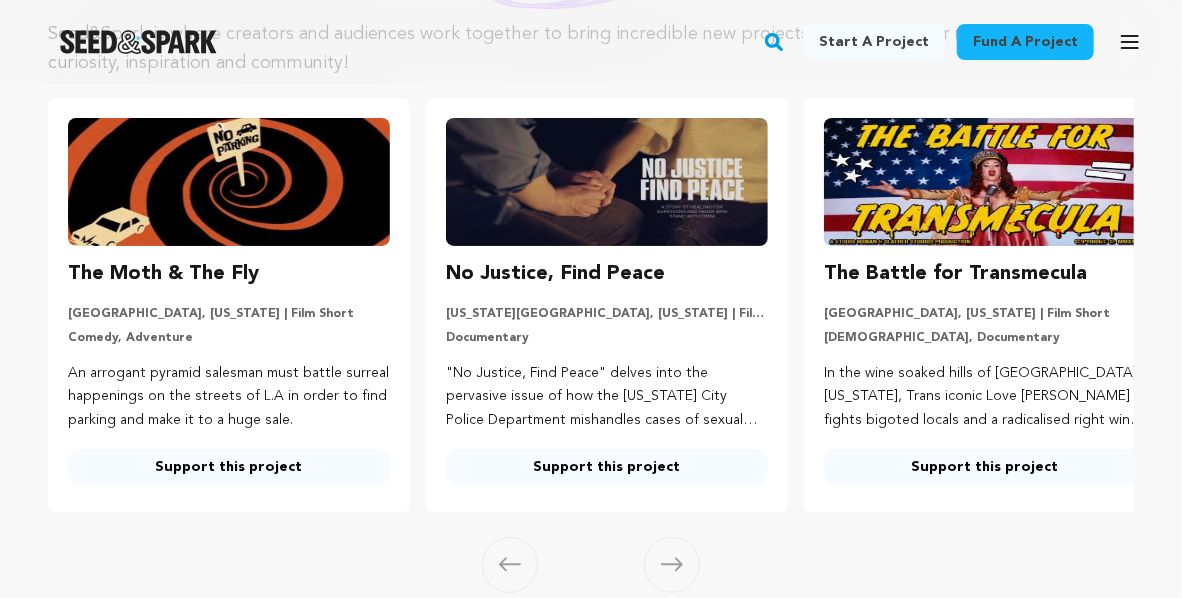 click on "Support this project" at bounding box center [985, 467] 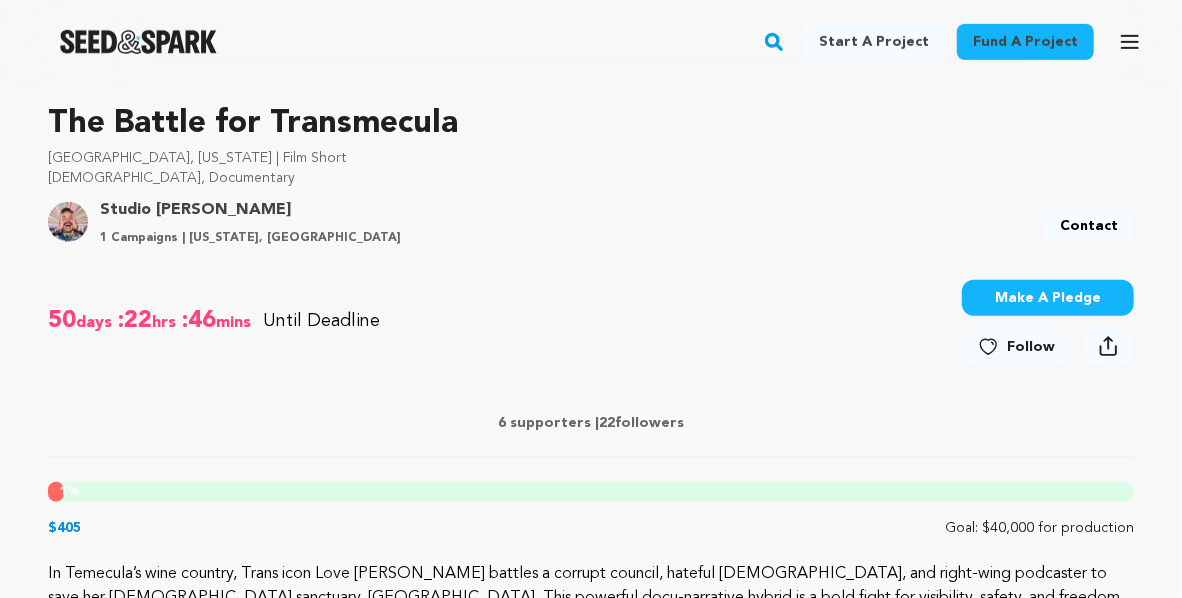 scroll, scrollTop: 800, scrollLeft: 0, axis: vertical 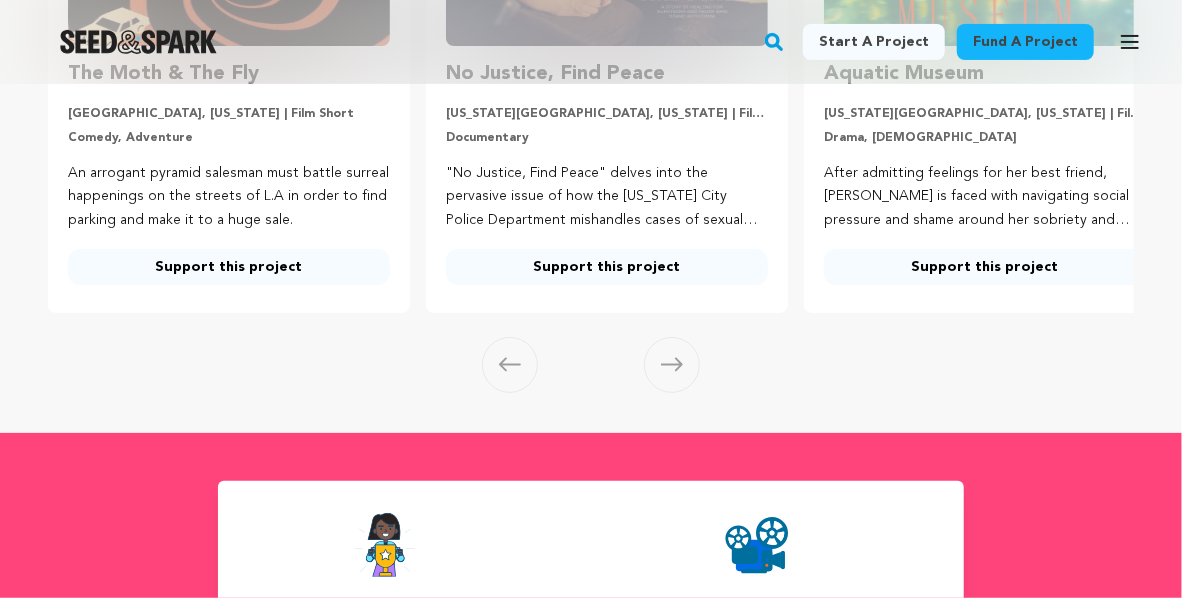 click 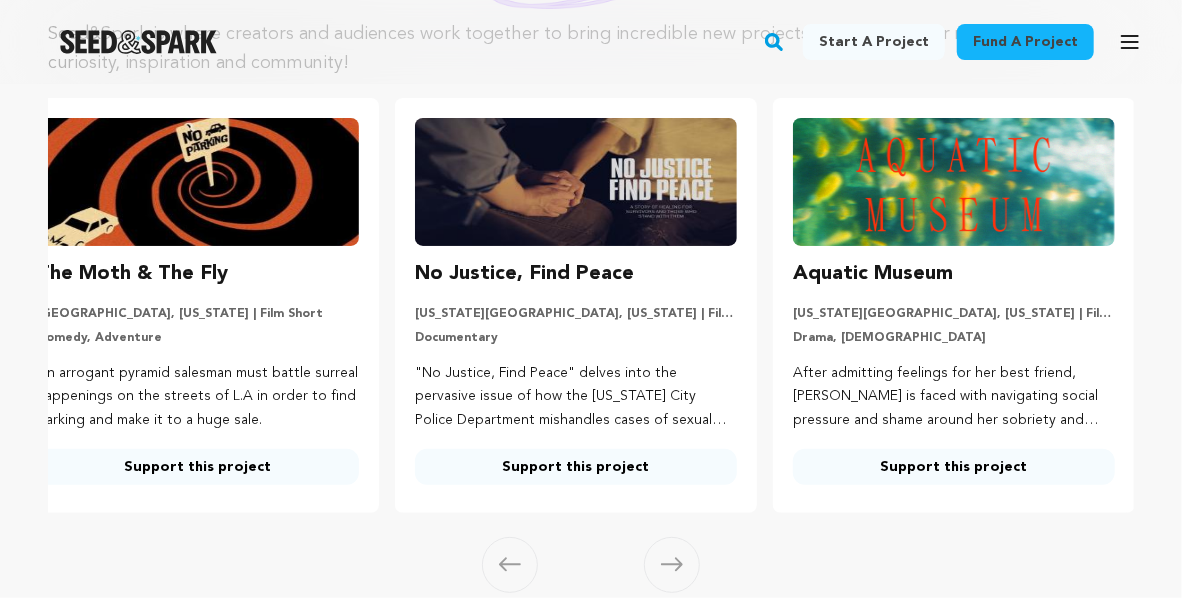 scroll, scrollTop: 400, scrollLeft: 0, axis: vertical 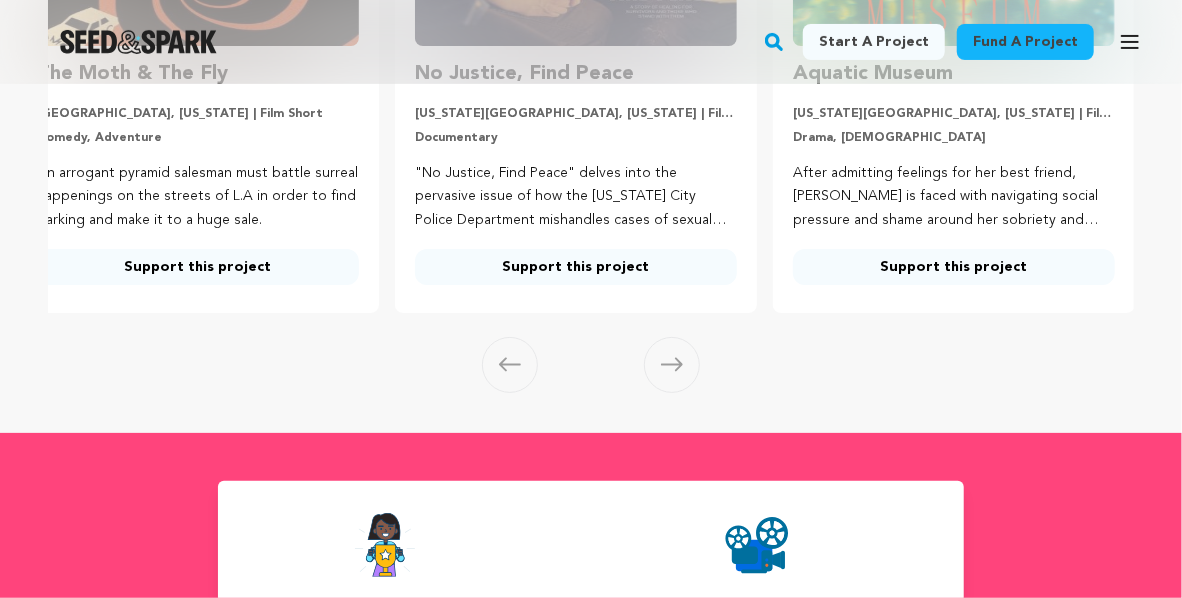 click on "Support this project" at bounding box center [576, 267] 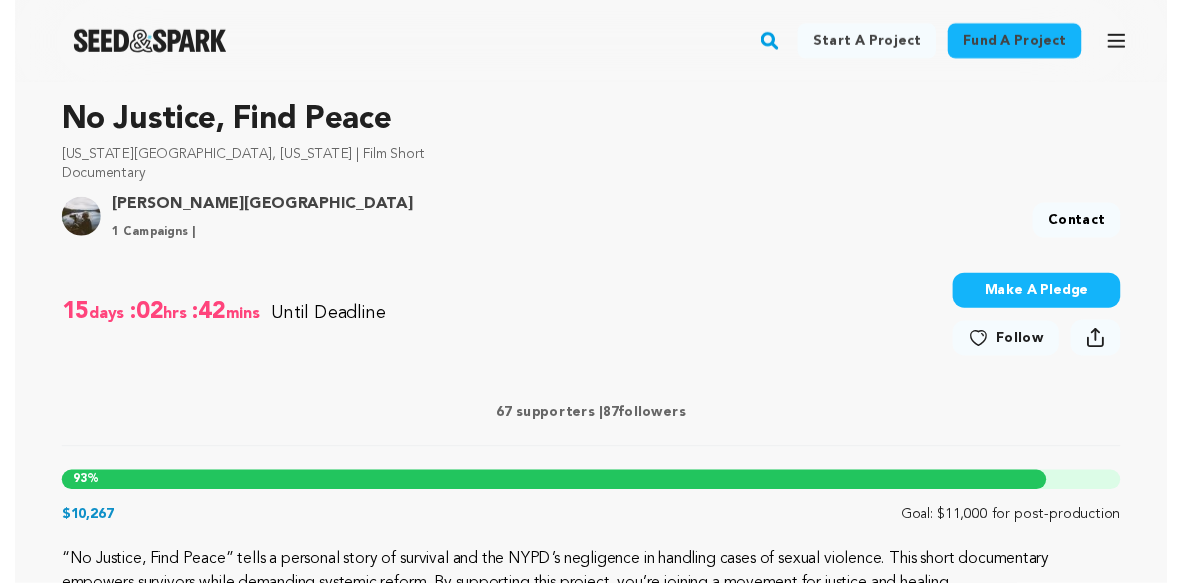 scroll, scrollTop: 800, scrollLeft: 0, axis: vertical 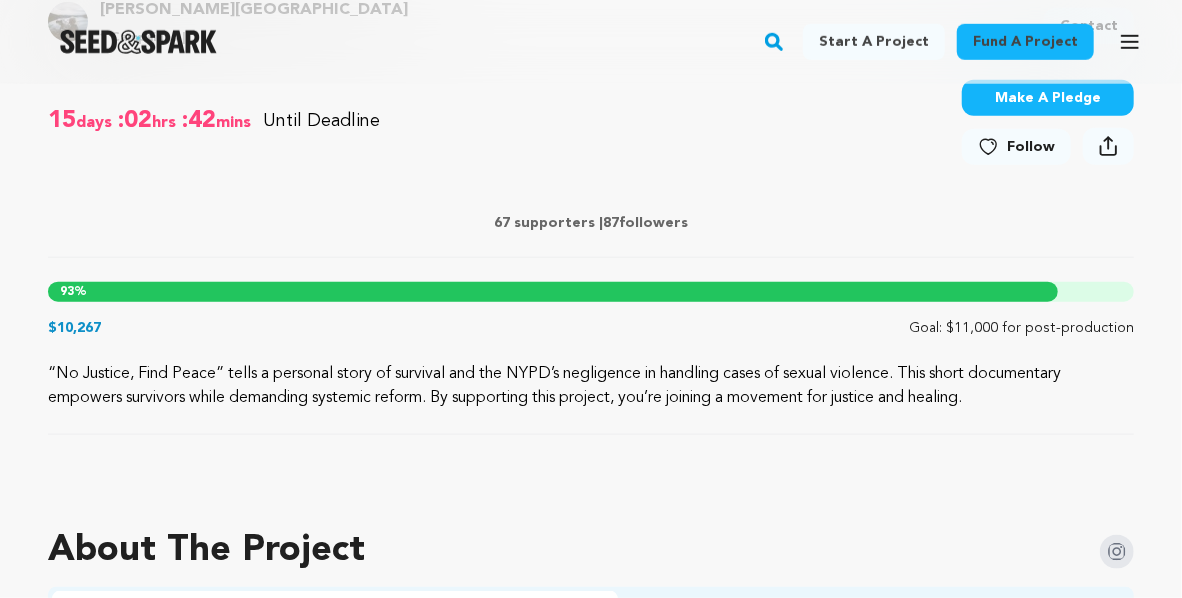 click on "15
days
:02
hrs
:42
mins
Until Deadline
93%
$10,267" at bounding box center [591, 124] 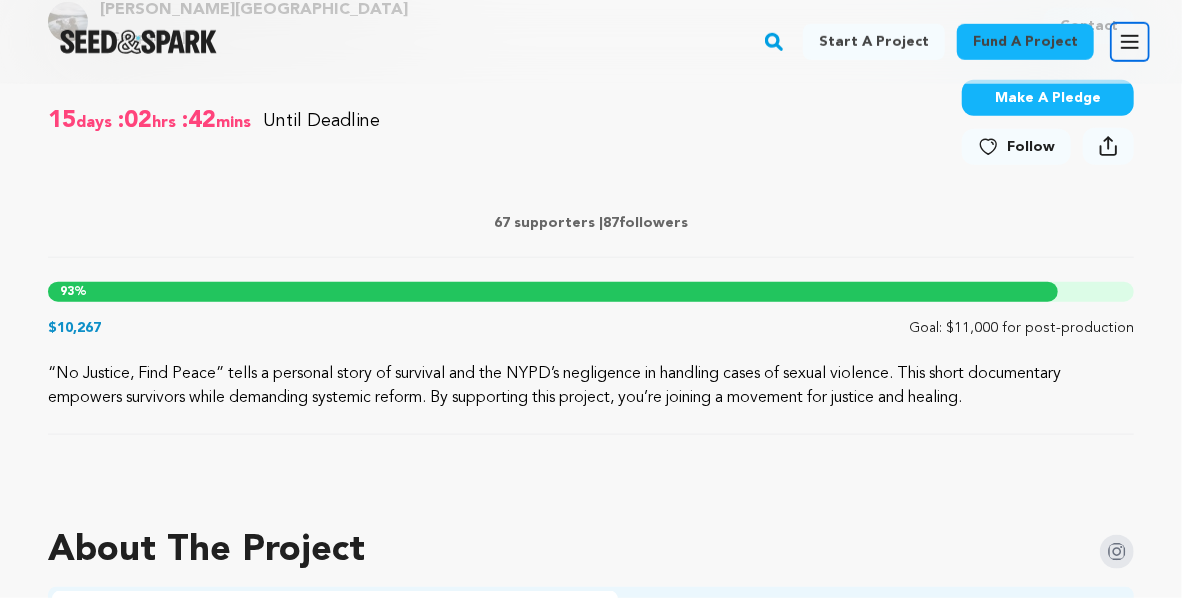 click 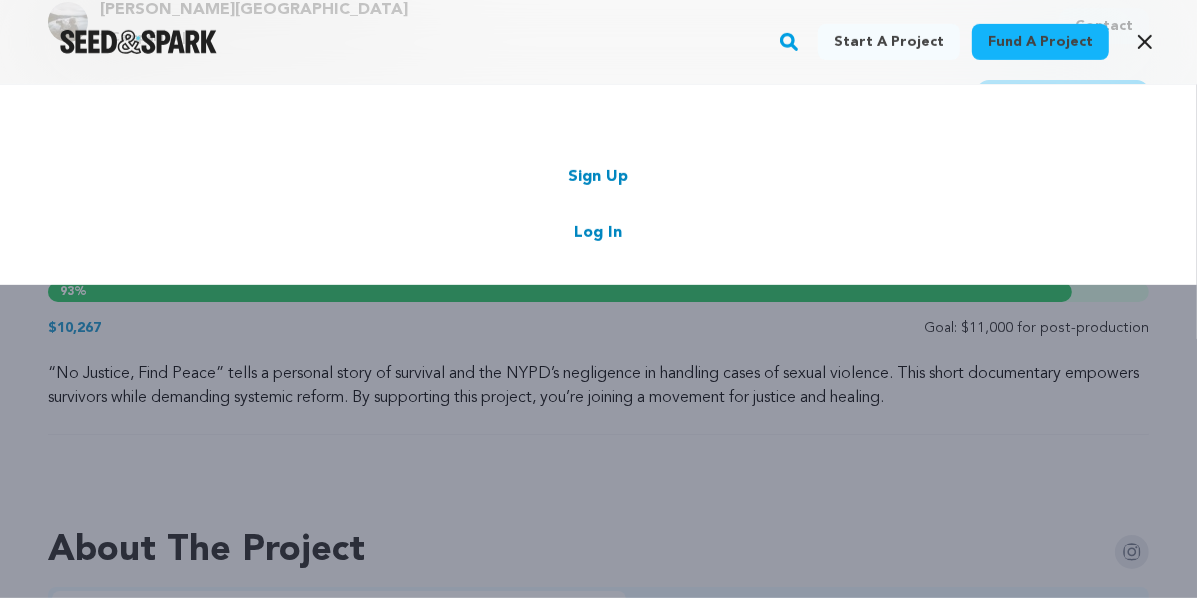 click at bounding box center [138, 42] 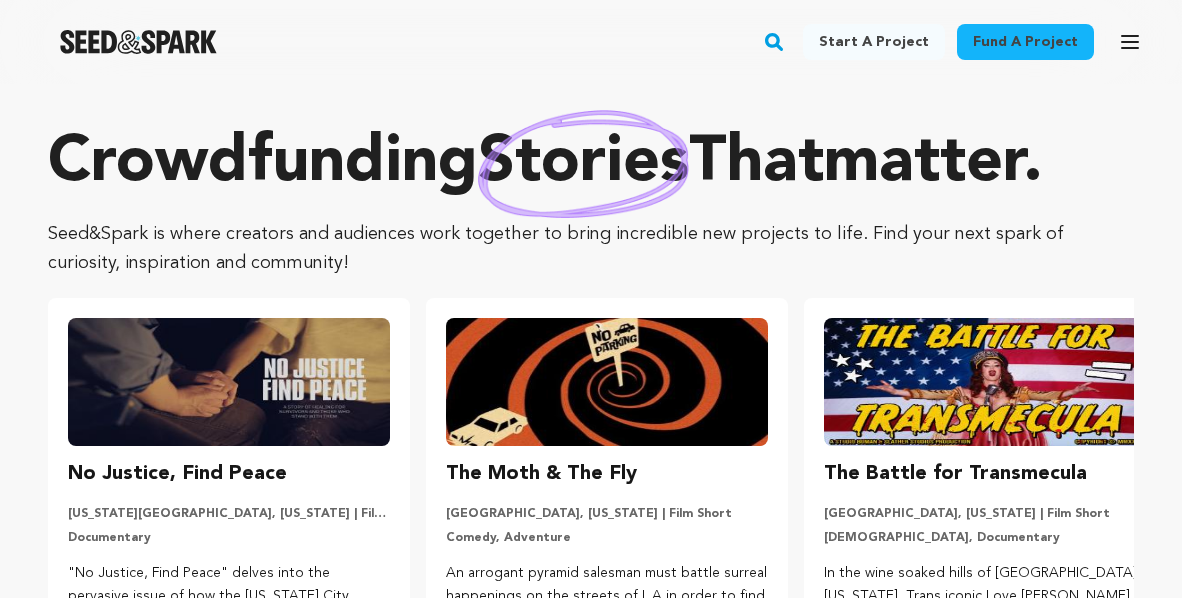 scroll, scrollTop: 0, scrollLeft: 0, axis: both 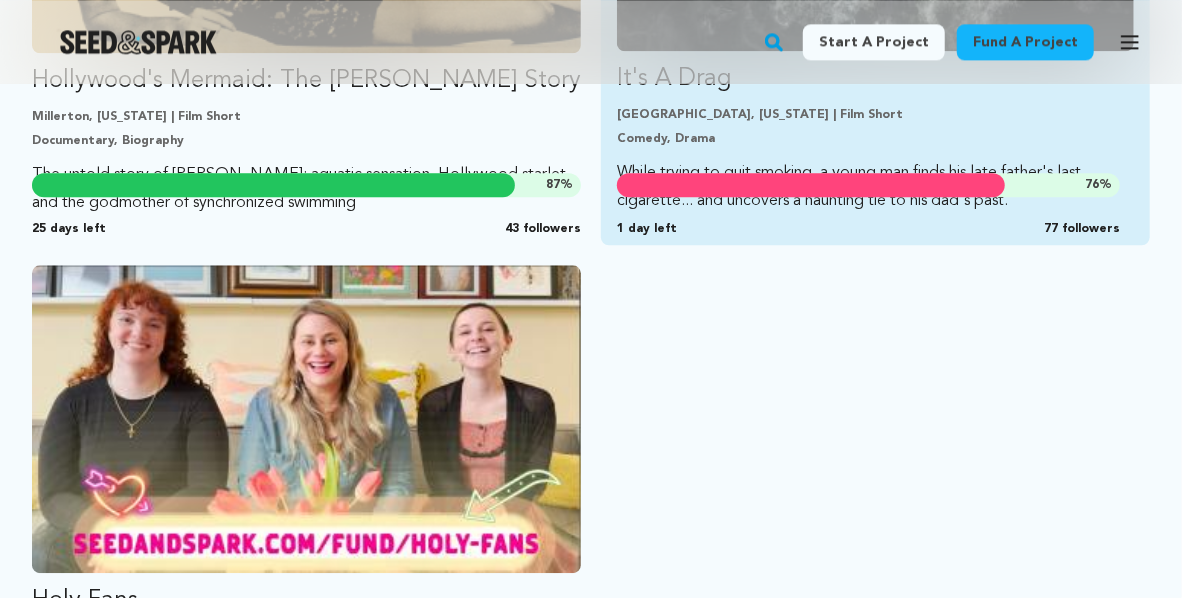 click on "76 %" at bounding box center (868, 185) 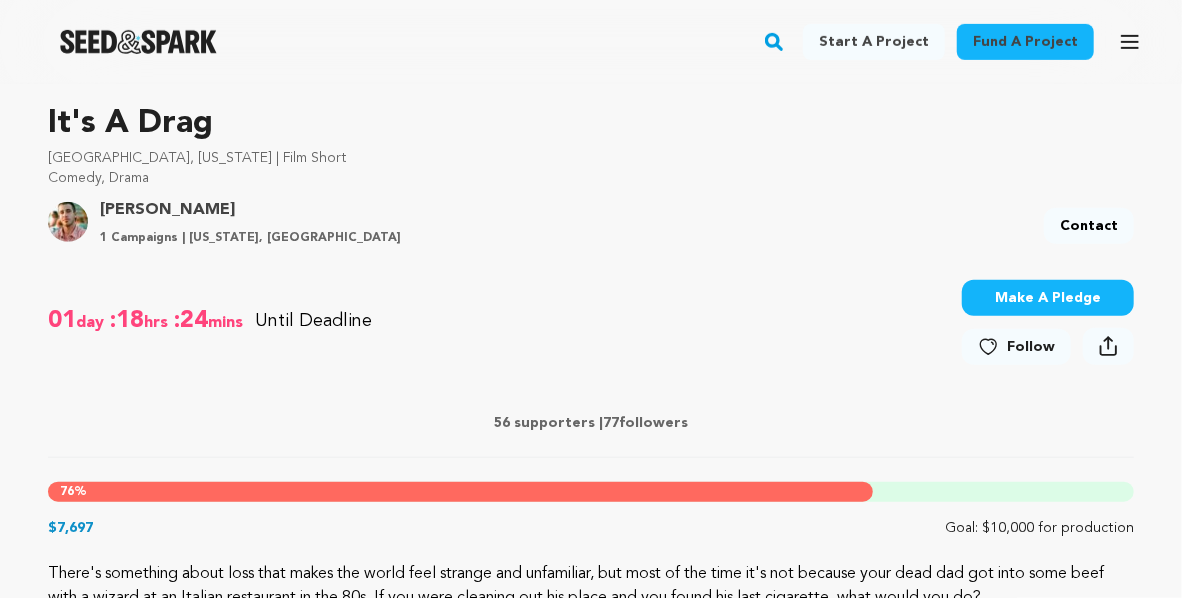 scroll, scrollTop: 800, scrollLeft: 0, axis: vertical 